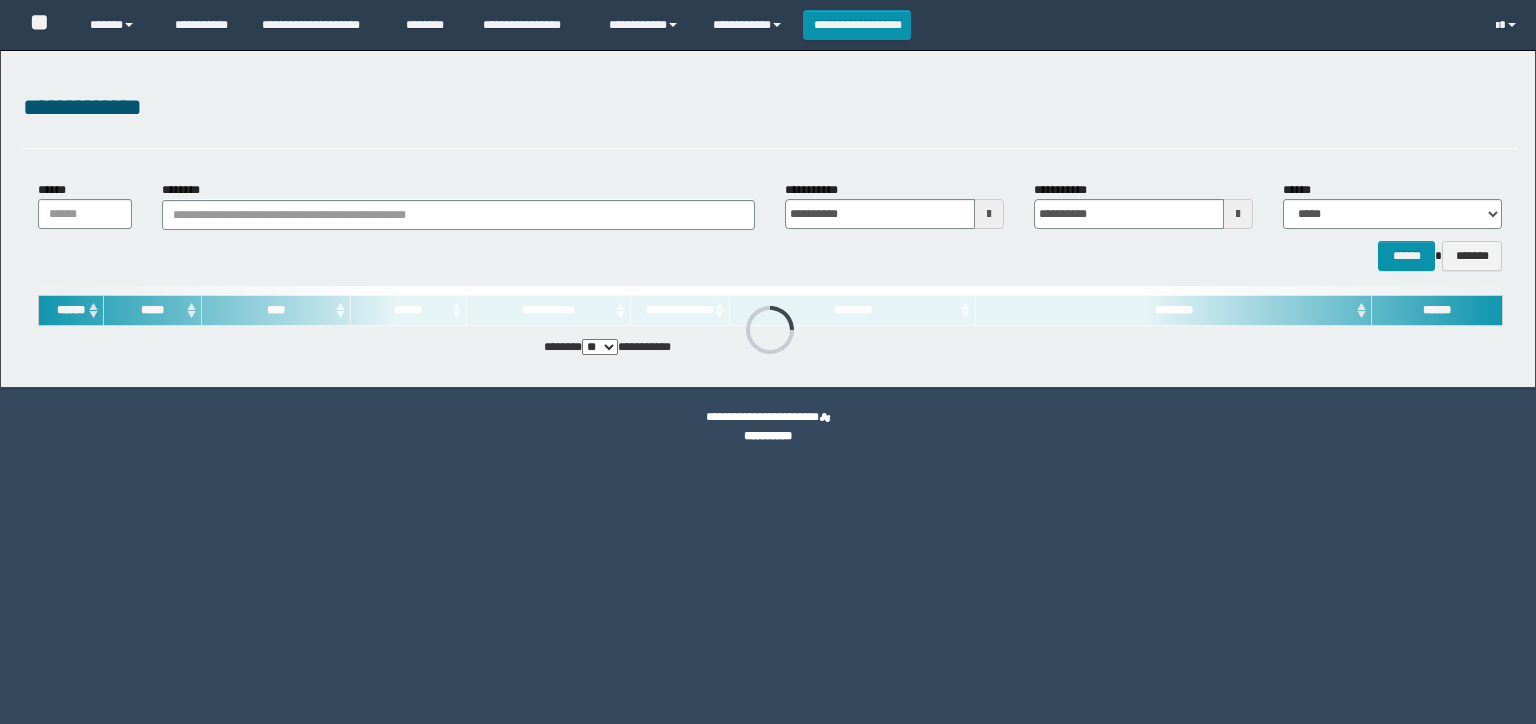scroll, scrollTop: 0, scrollLeft: 0, axis: both 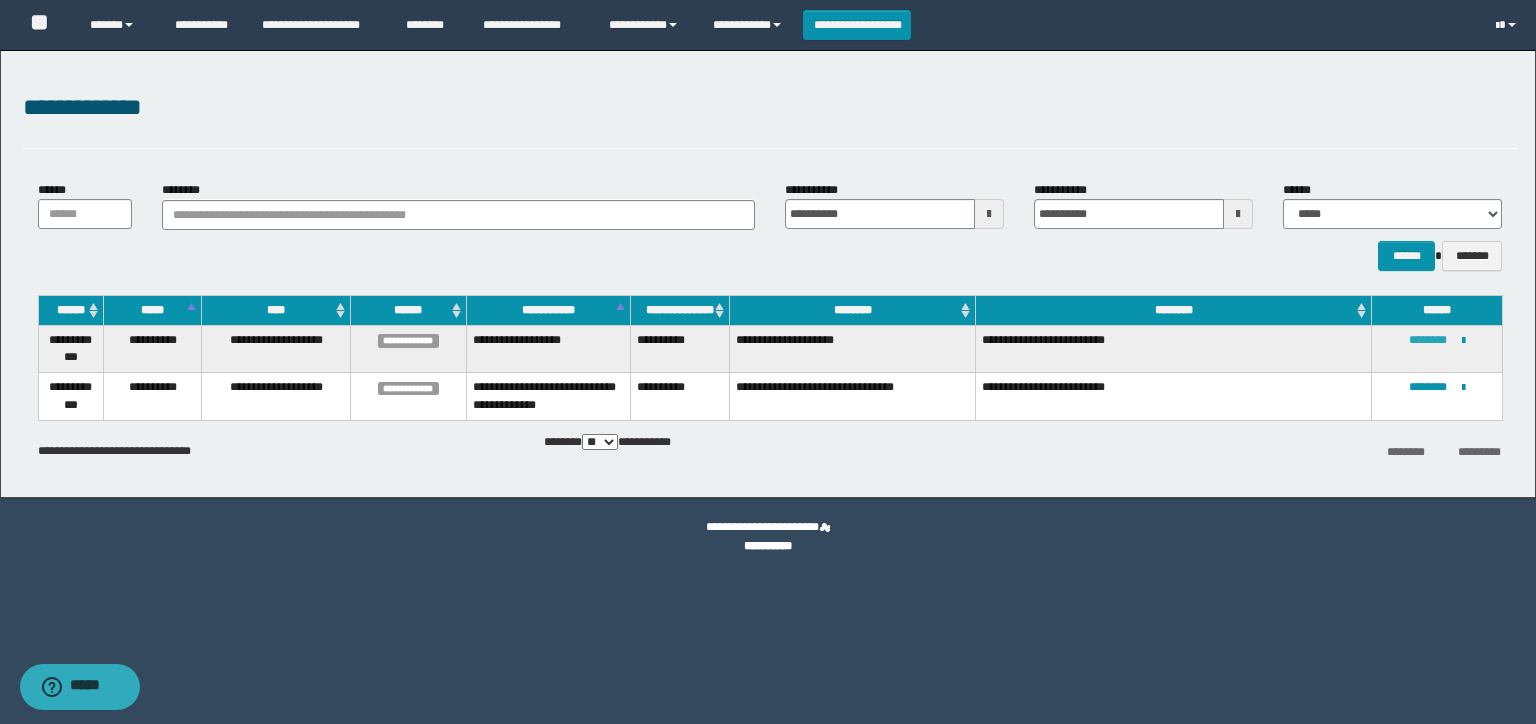 click on "********" at bounding box center [1428, 340] 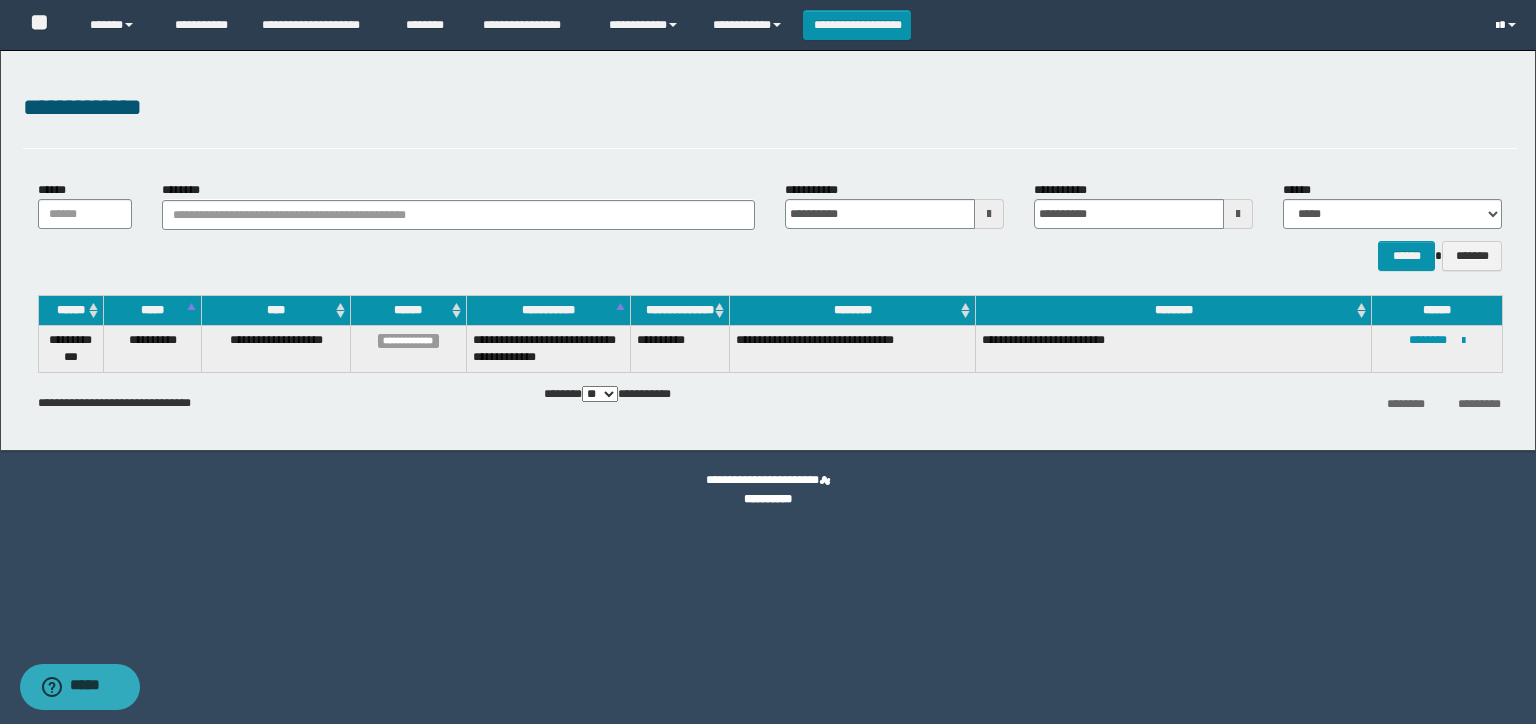 click at bounding box center (1512, 25) 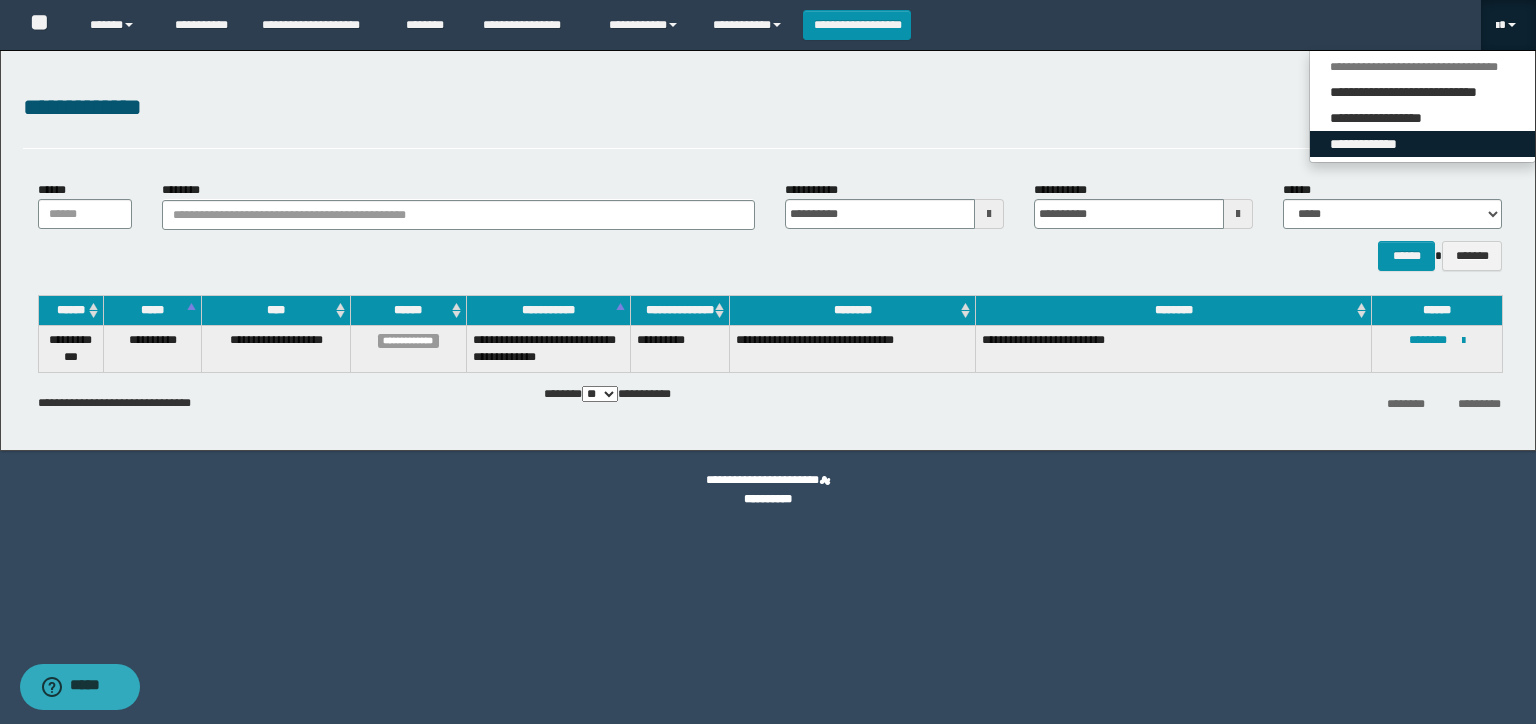 click on "**********" at bounding box center [1422, 144] 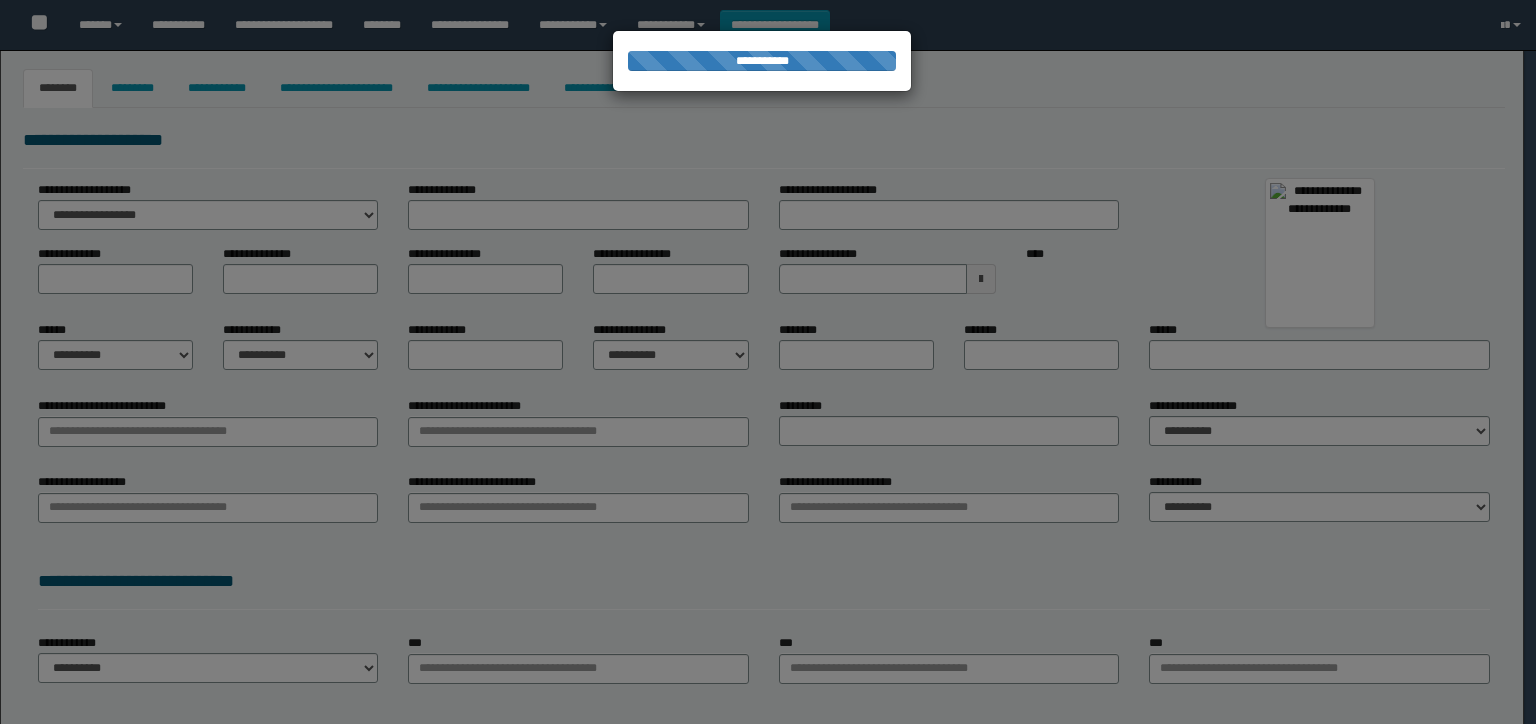 type on "**********" 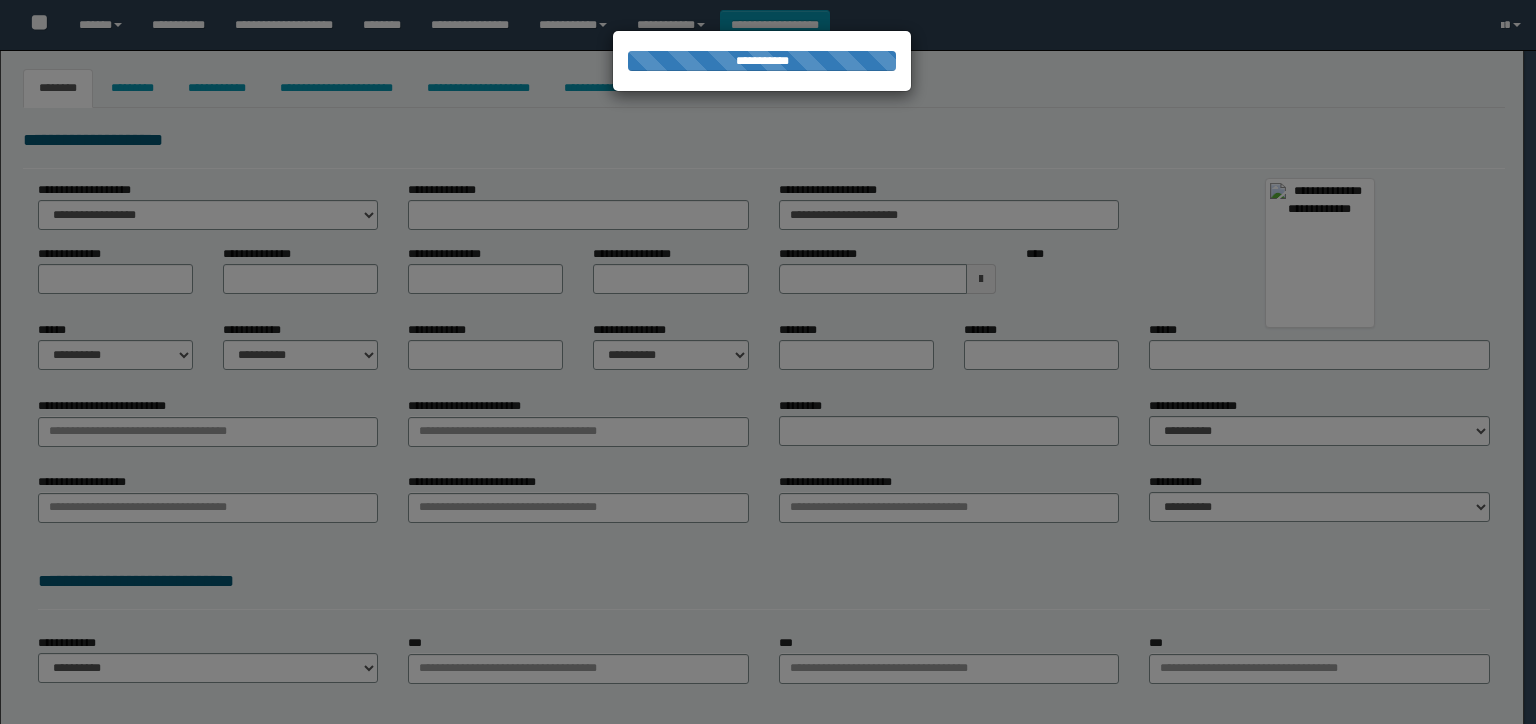 type on "******" 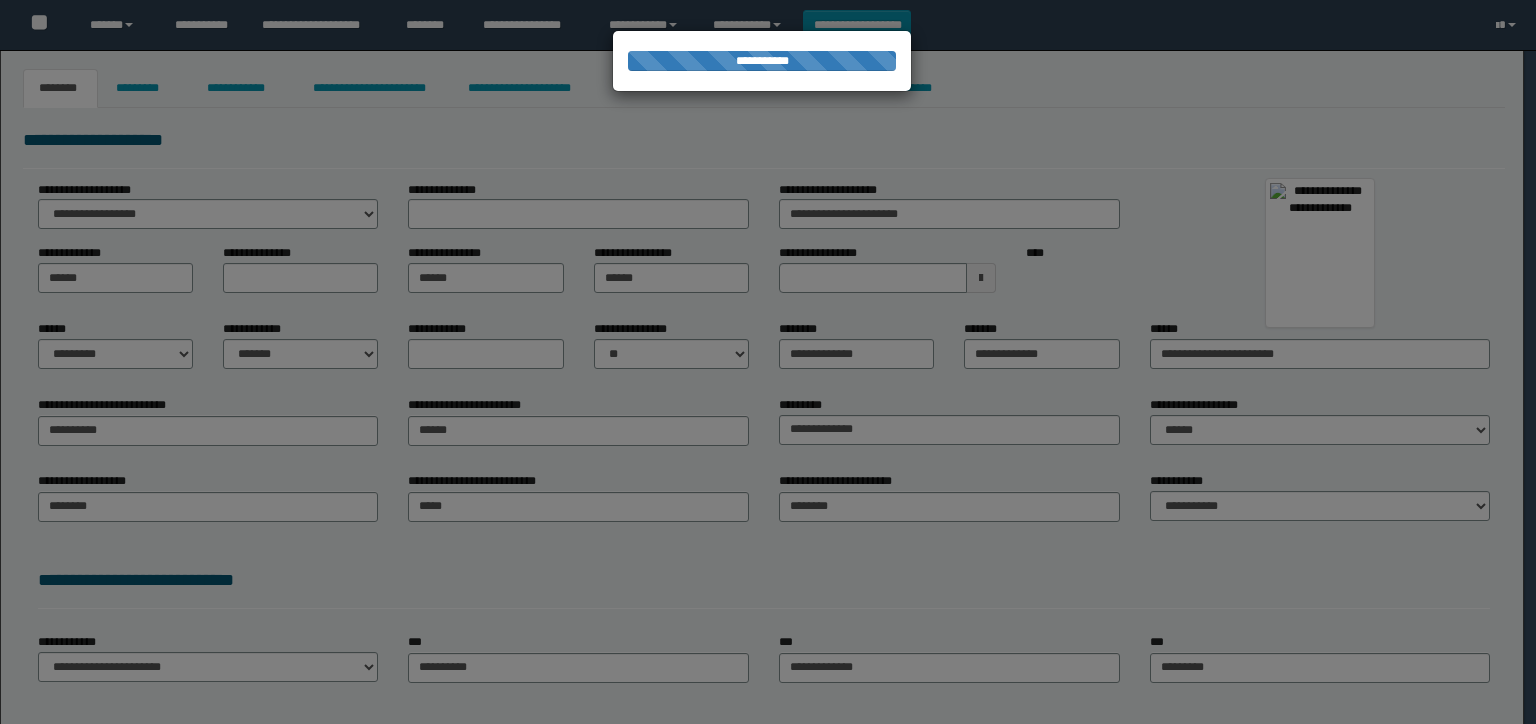 scroll, scrollTop: 0, scrollLeft: 0, axis: both 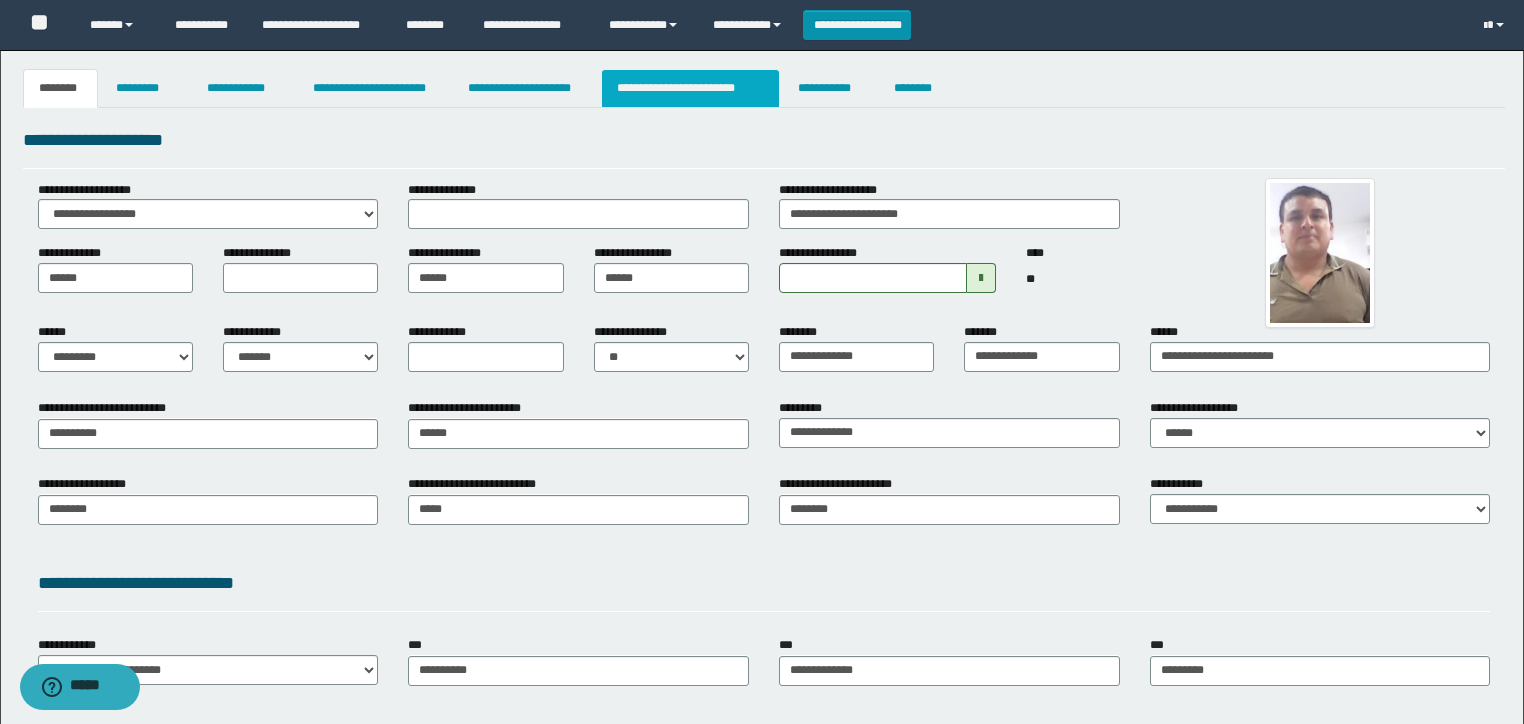 click on "**********" at bounding box center (690, 88) 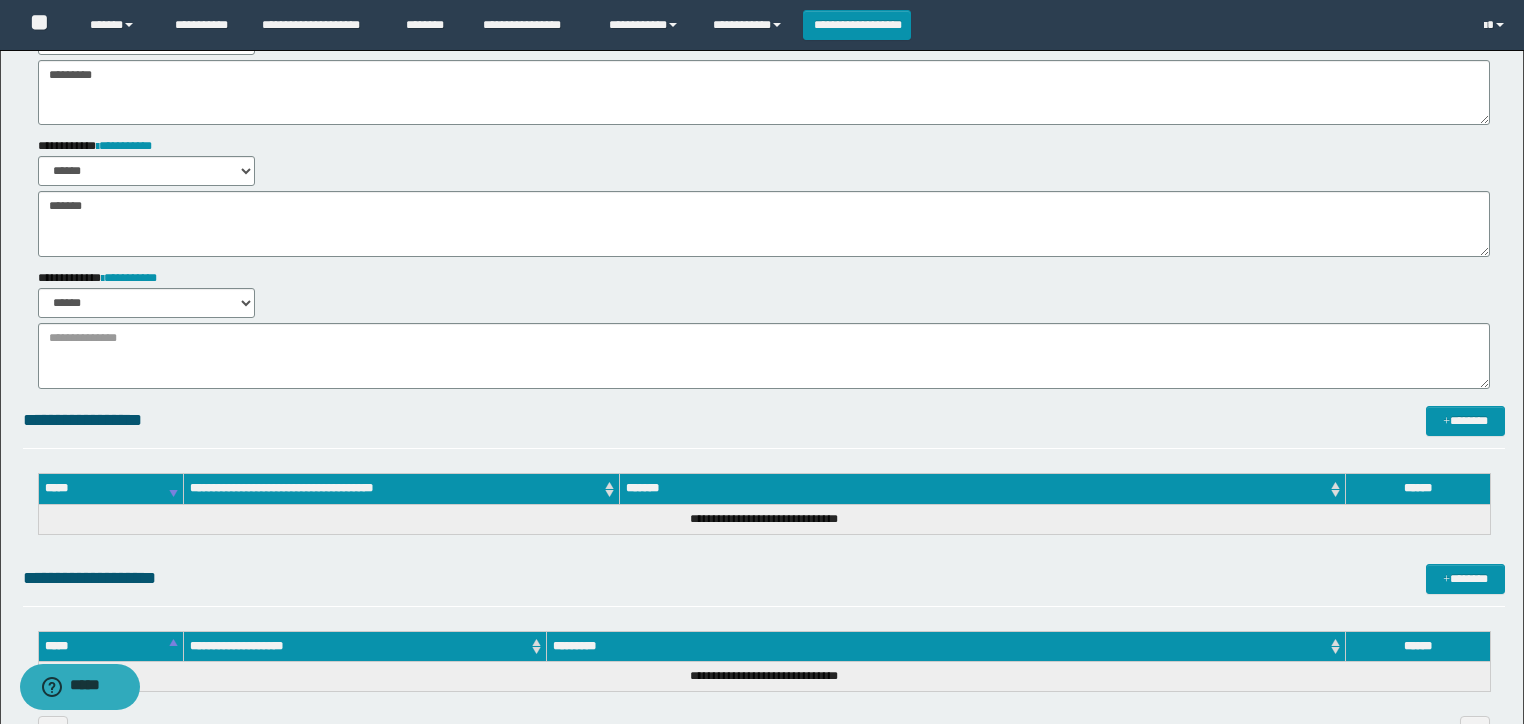 scroll, scrollTop: 320, scrollLeft: 0, axis: vertical 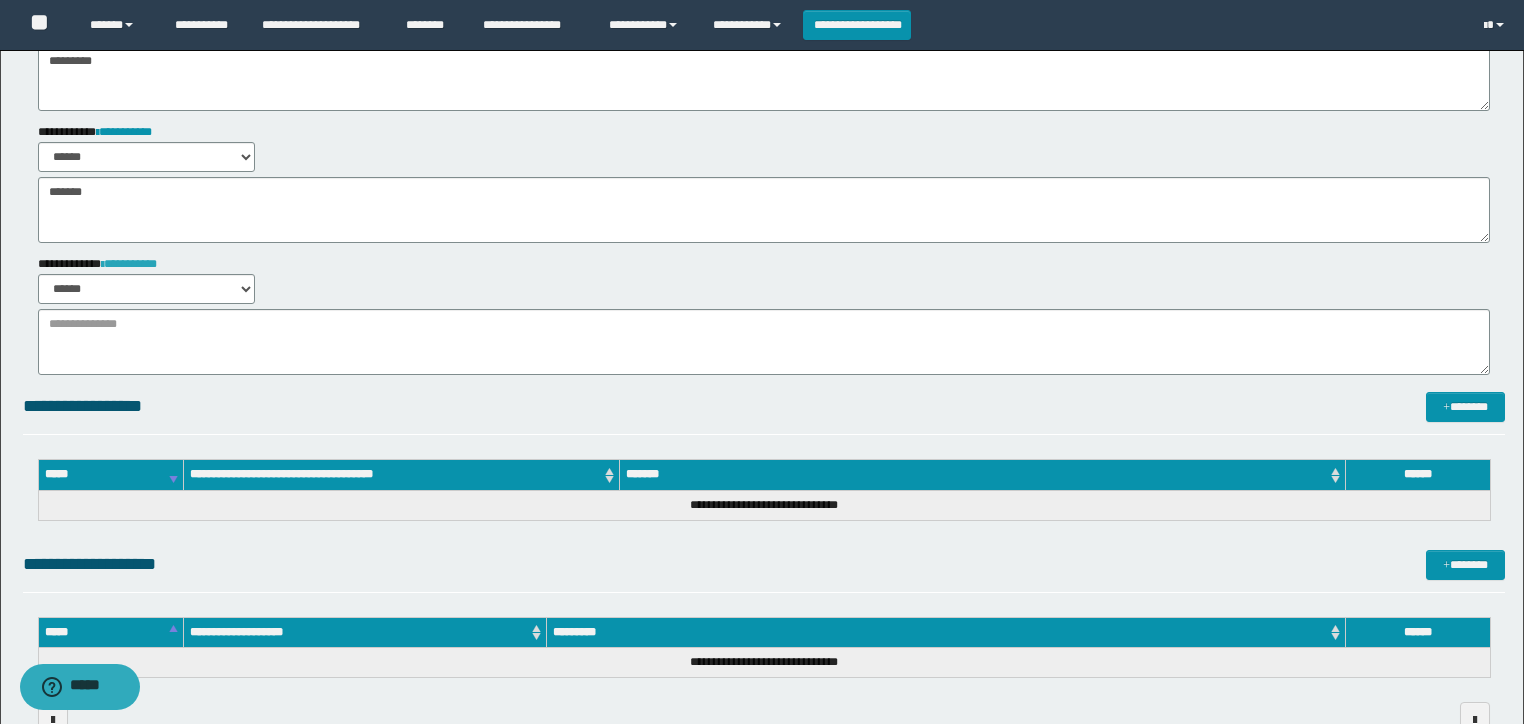 click on "**********" at bounding box center (129, 264) 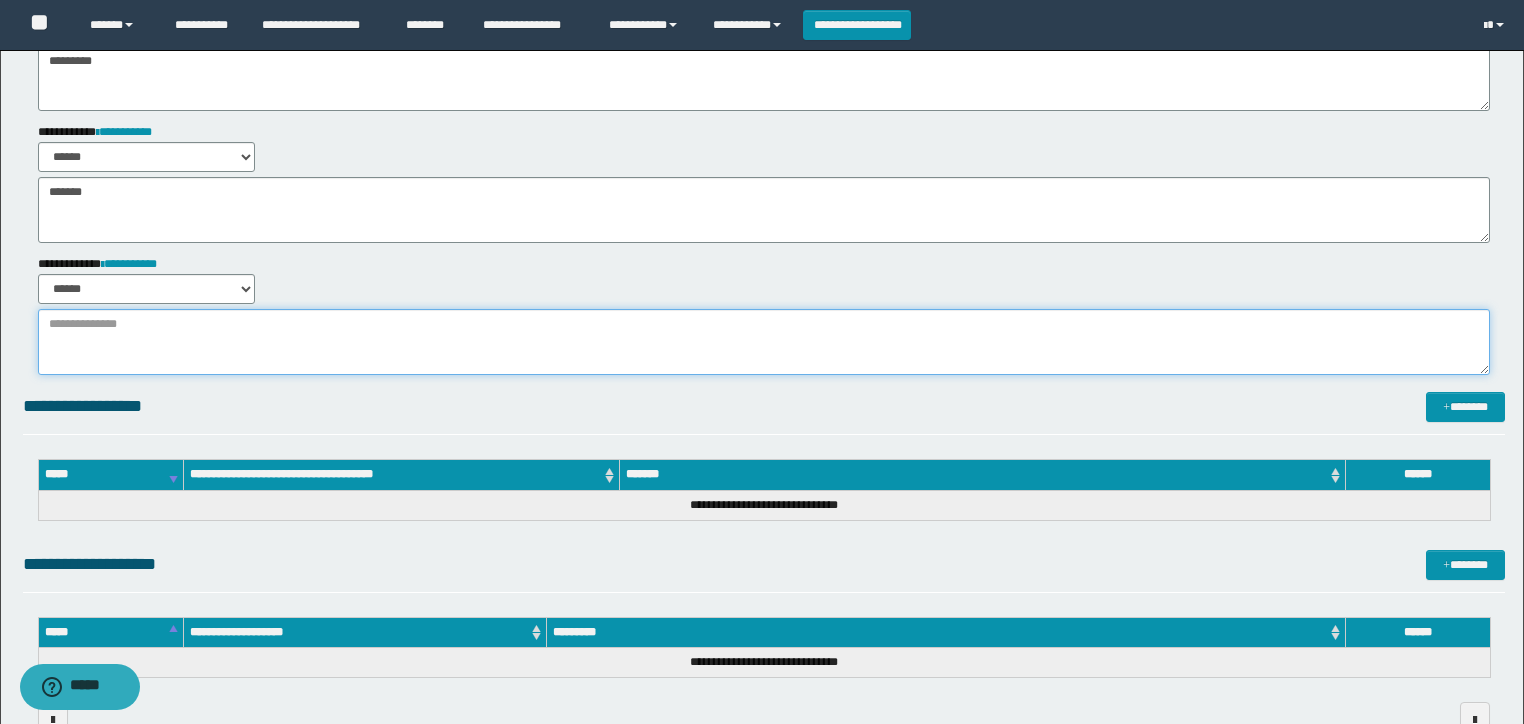 click at bounding box center (764, 342) 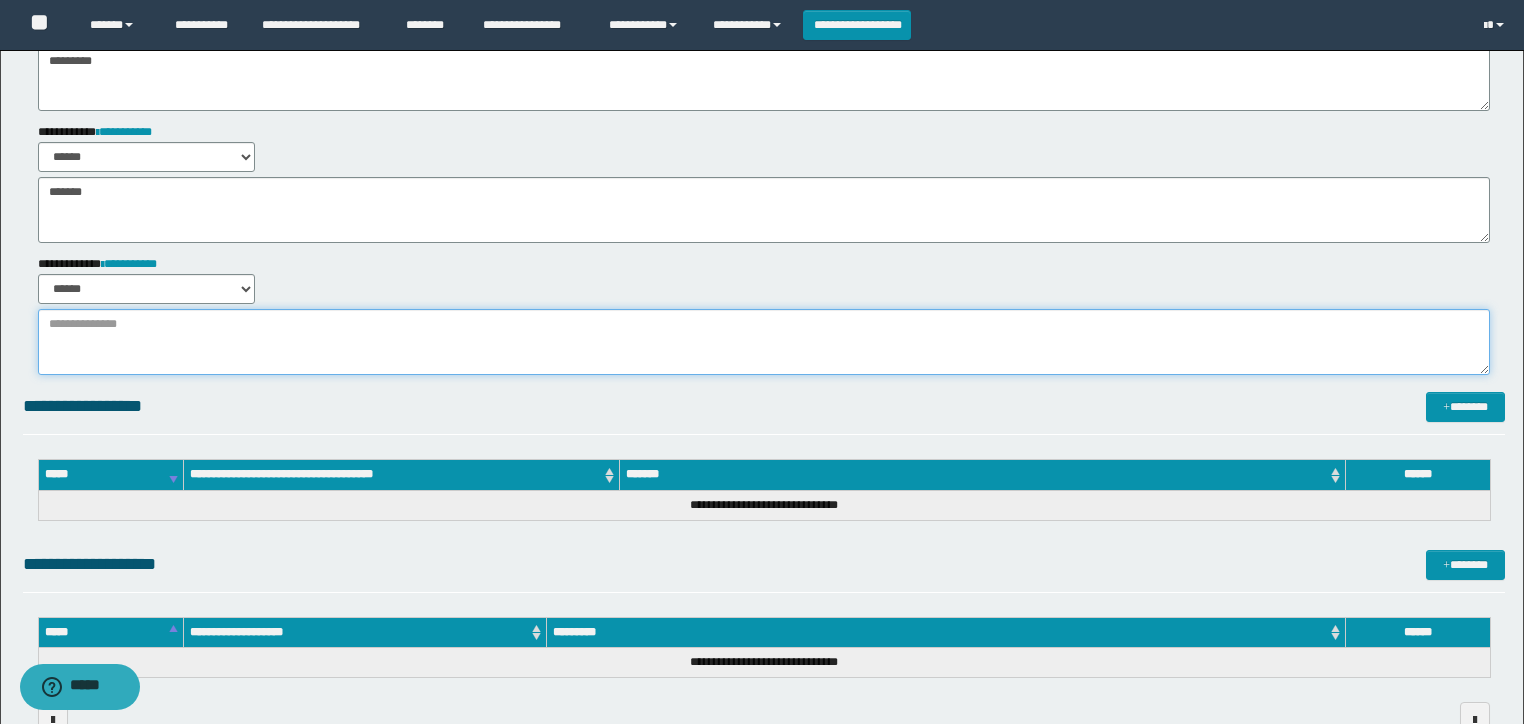 paste on "**********" 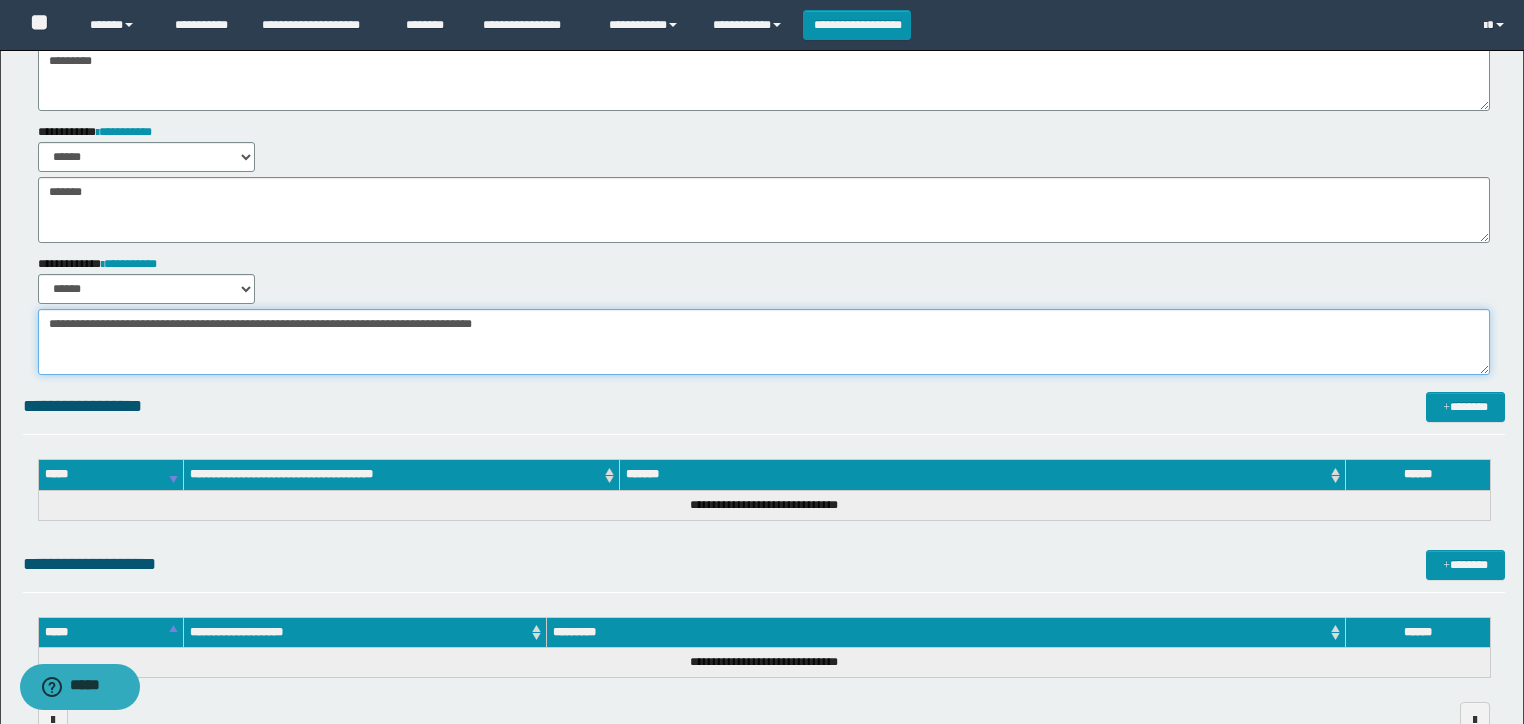 type on "**********" 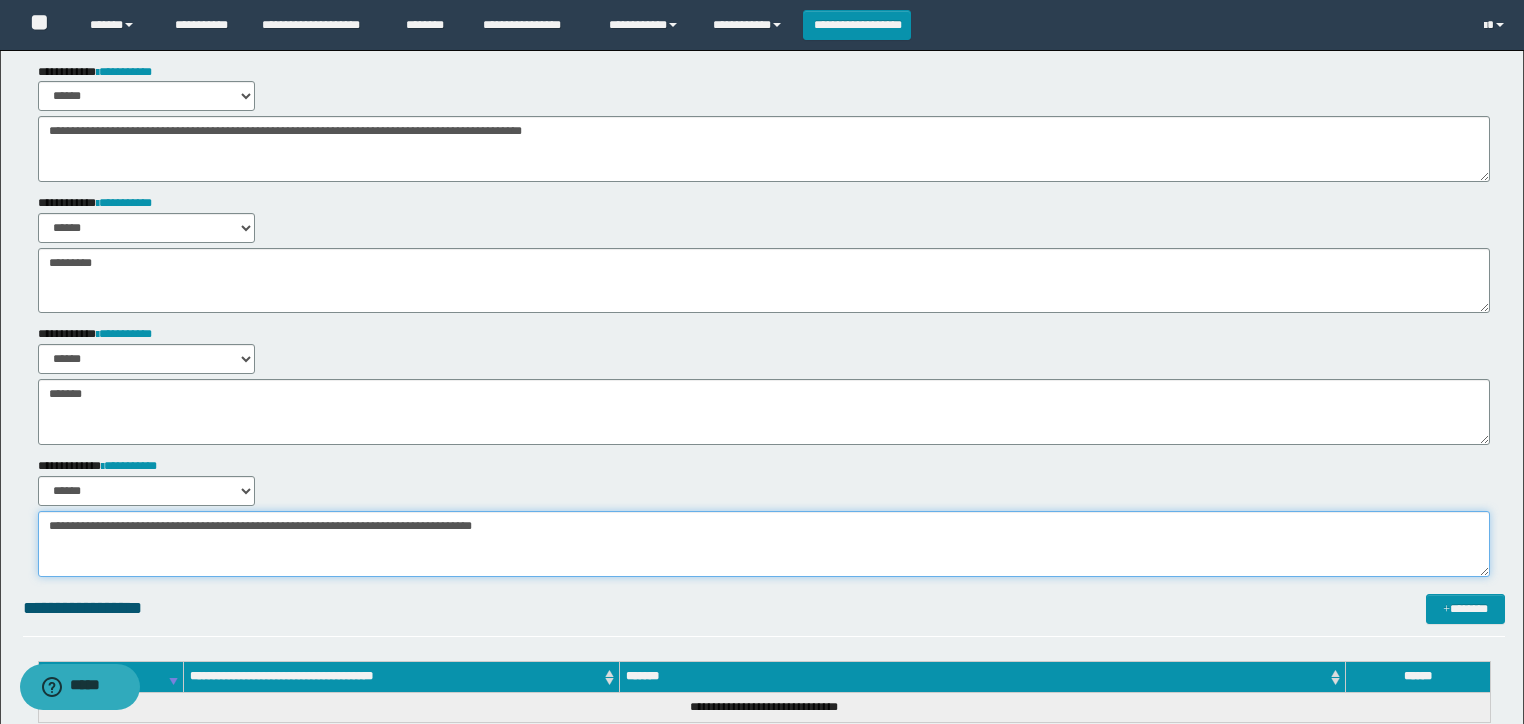 scroll, scrollTop: 0, scrollLeft: 0, axis: both 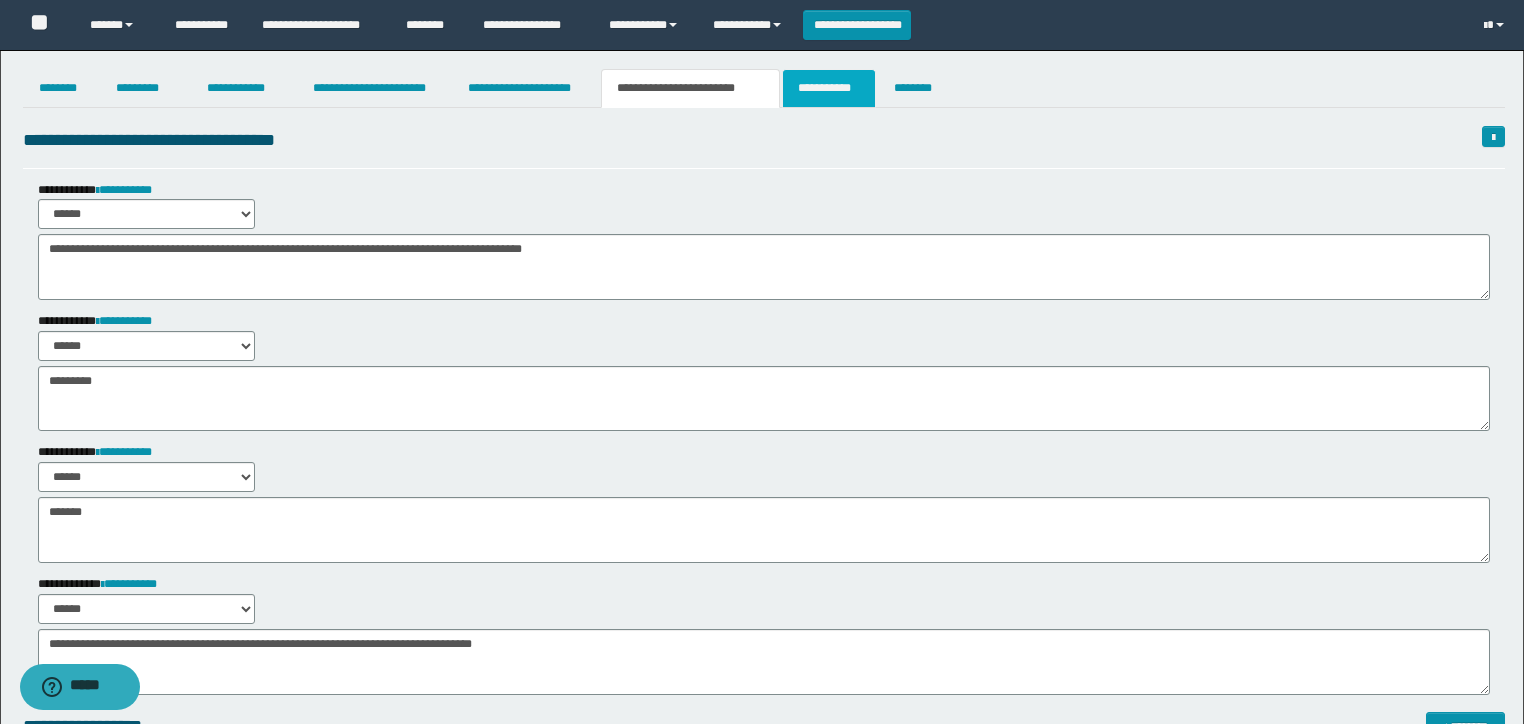 click on "**********" at bounding box center (829, 88) 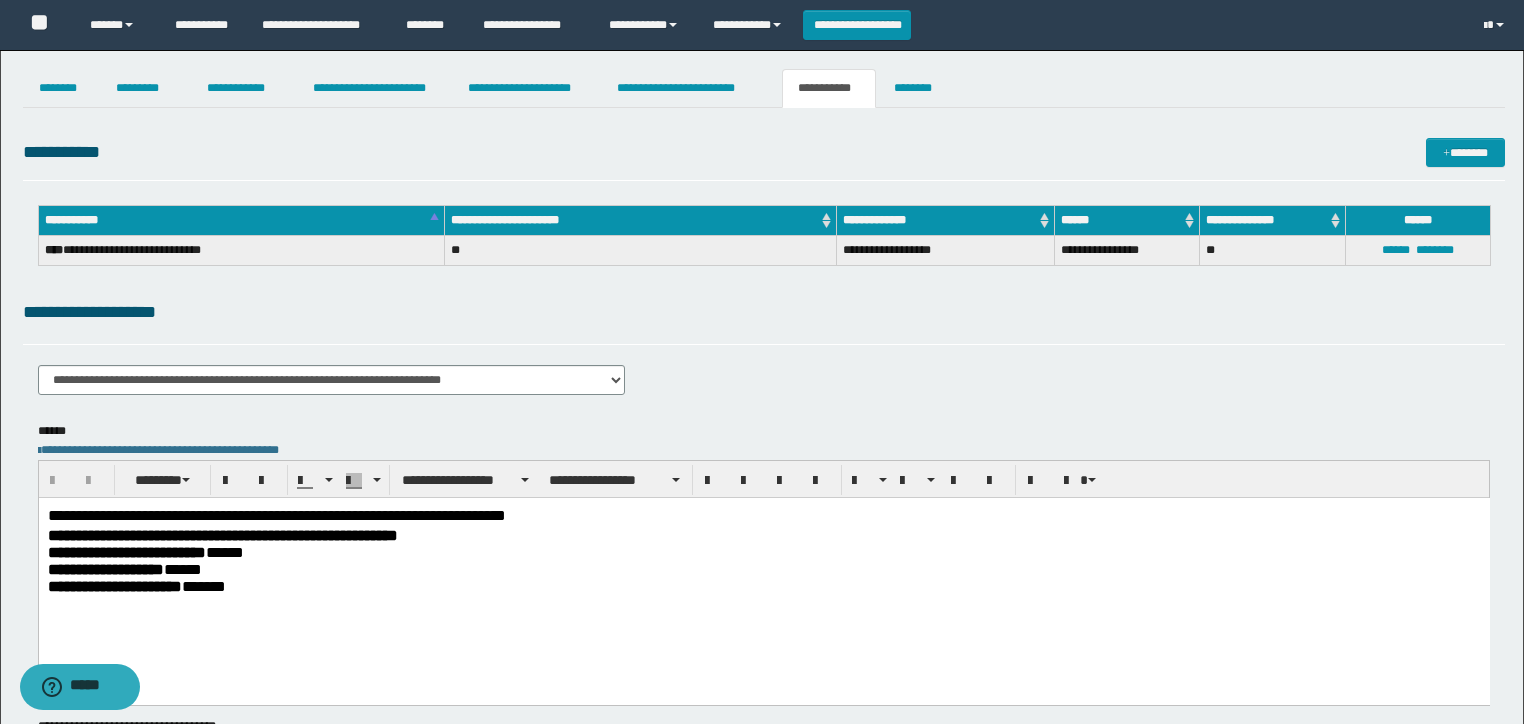 scroll, scrollTop: 0, scrollLeft: 0, axis: both 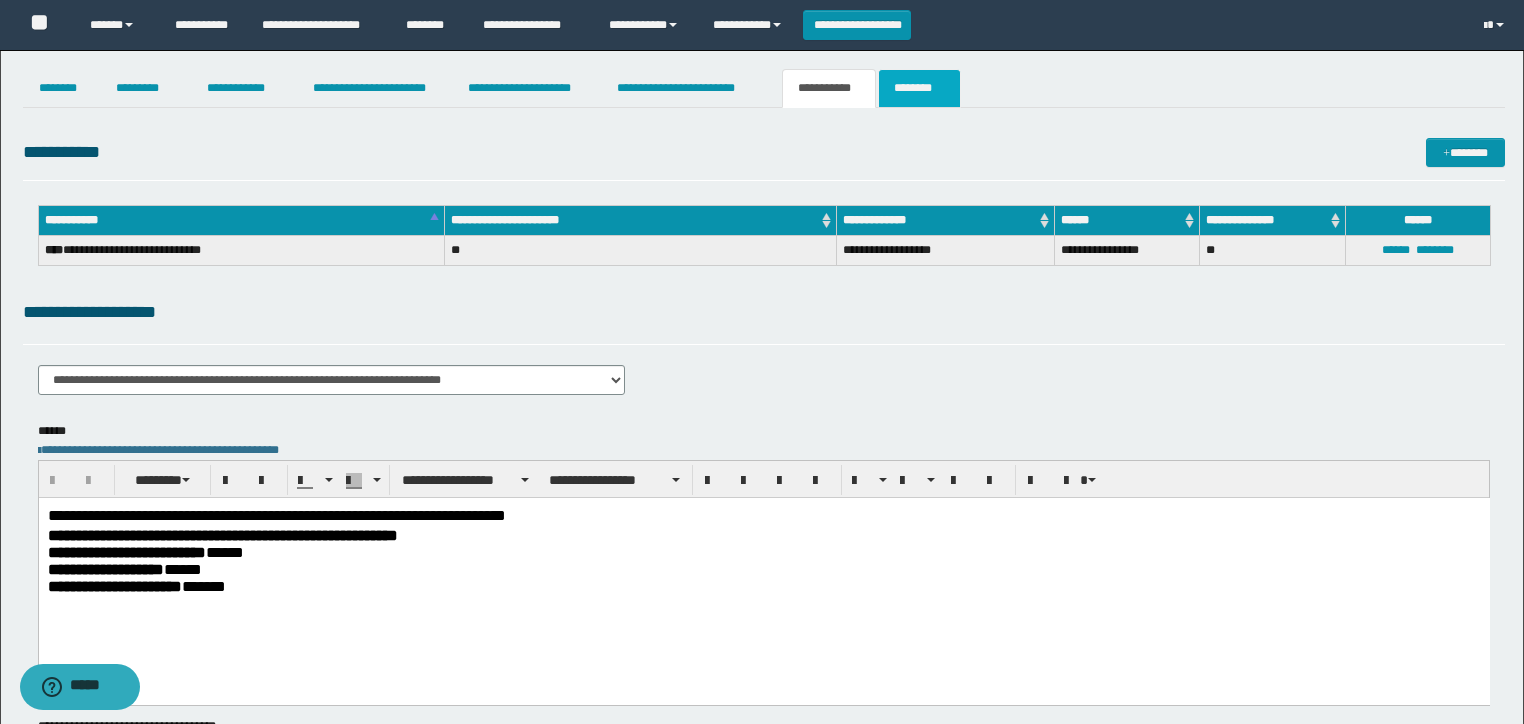 click on "********" at bounding box center [919, 88] 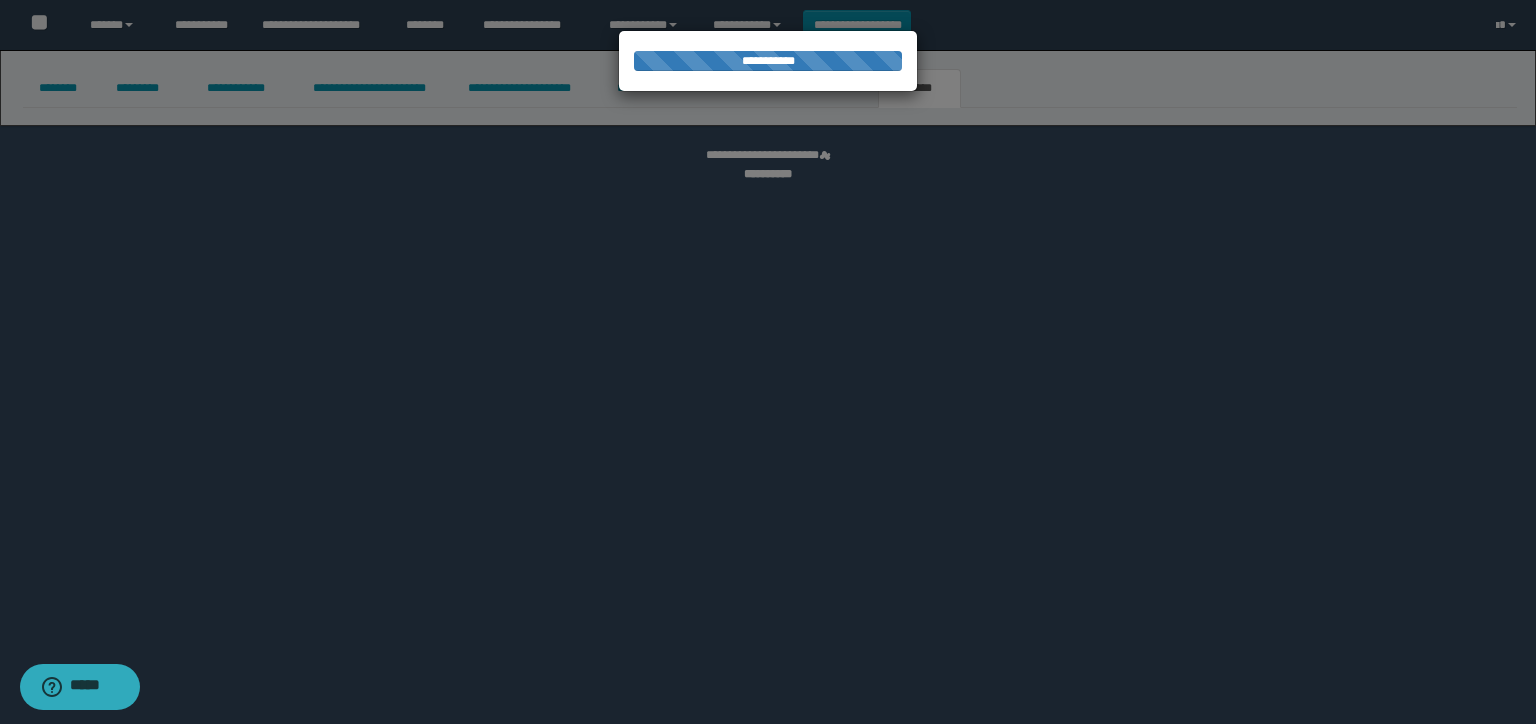 select on "****" 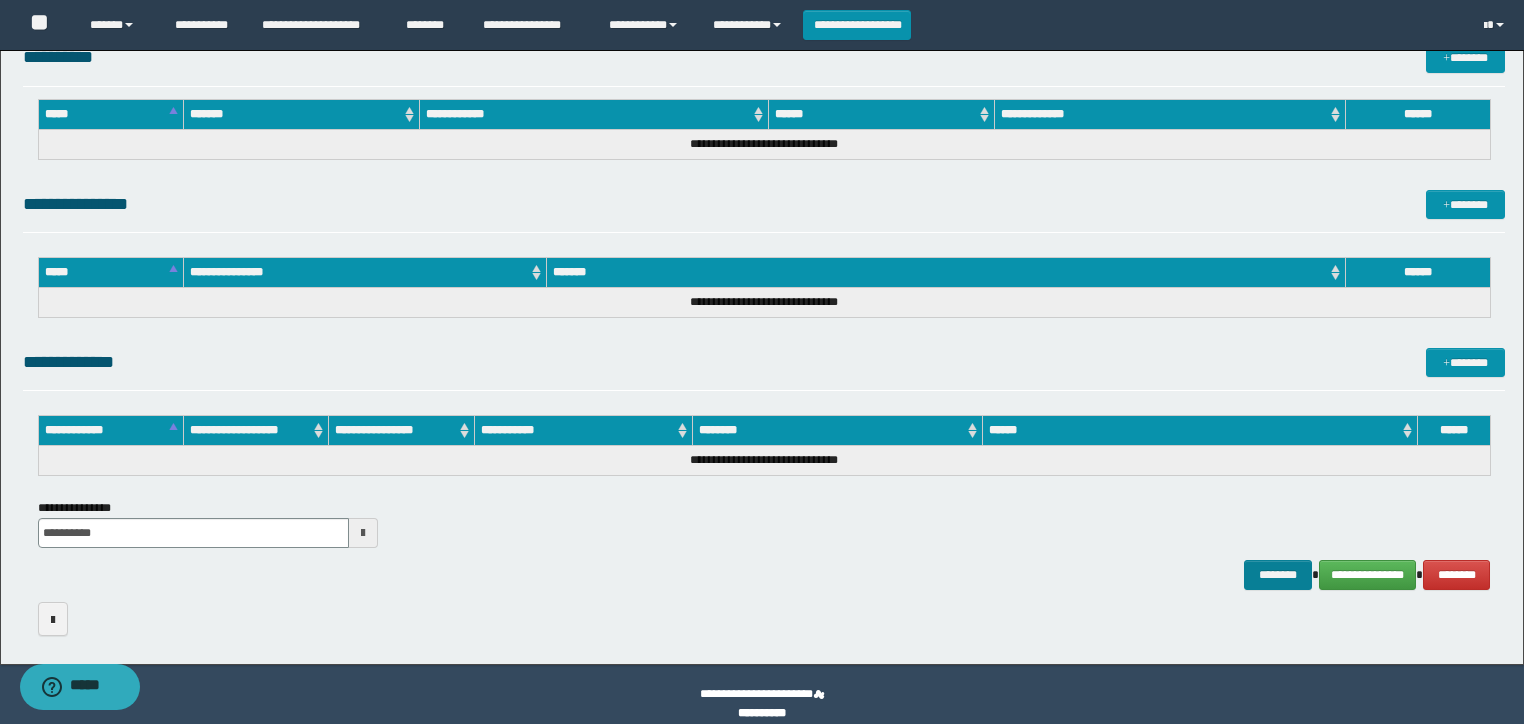 scroll, scrollTop: 1410, scrollLeft: 0, axis: vertical 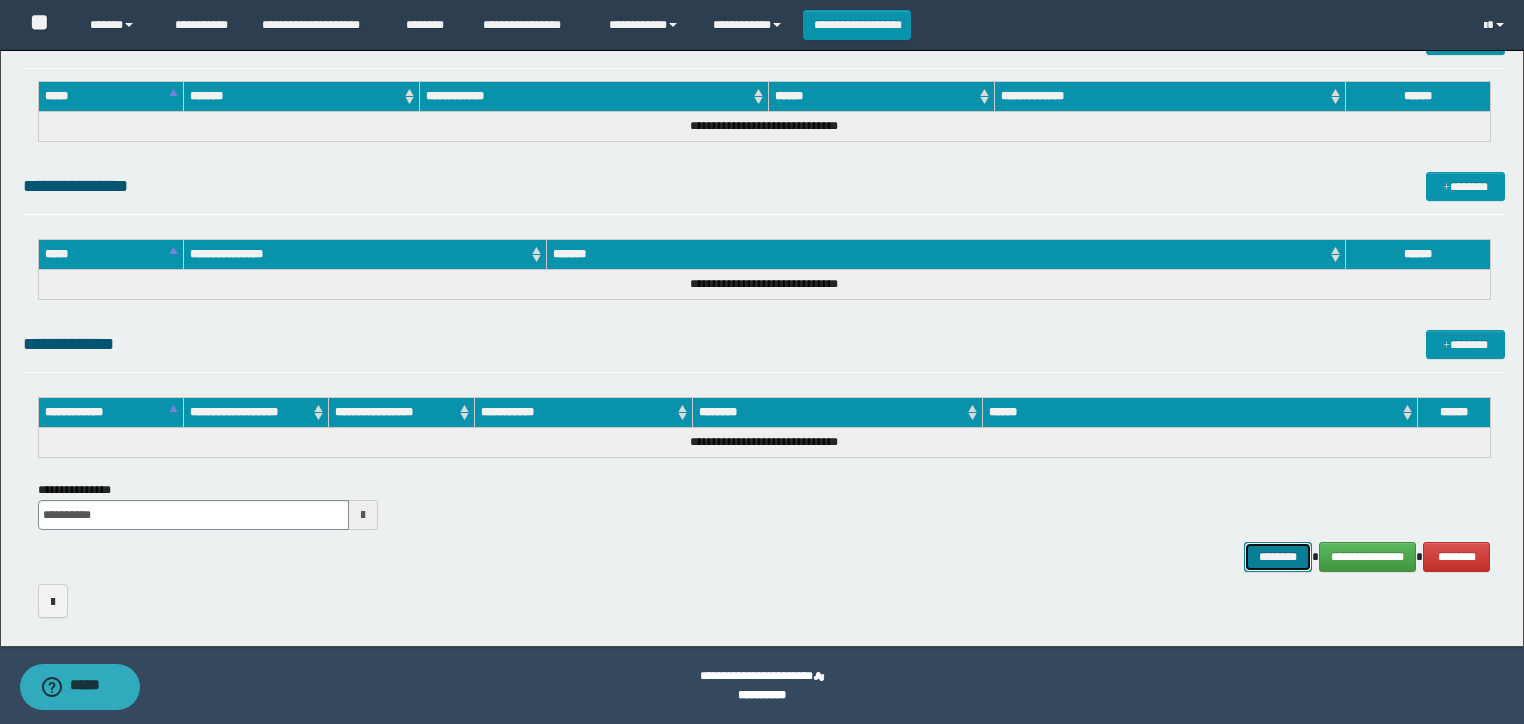 click on "********" at bounding box center (1277, 557) 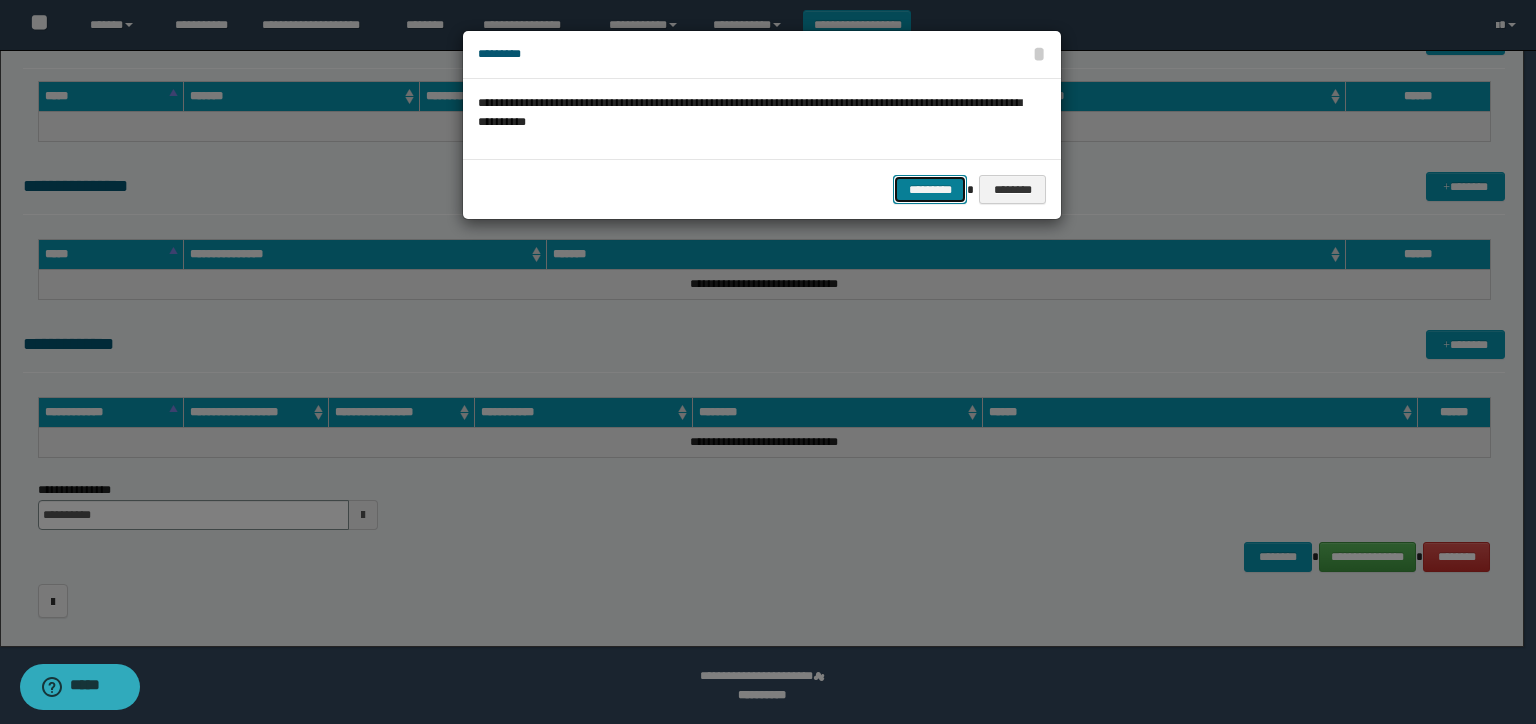 click on "*********" at bounding box center (930, 190) 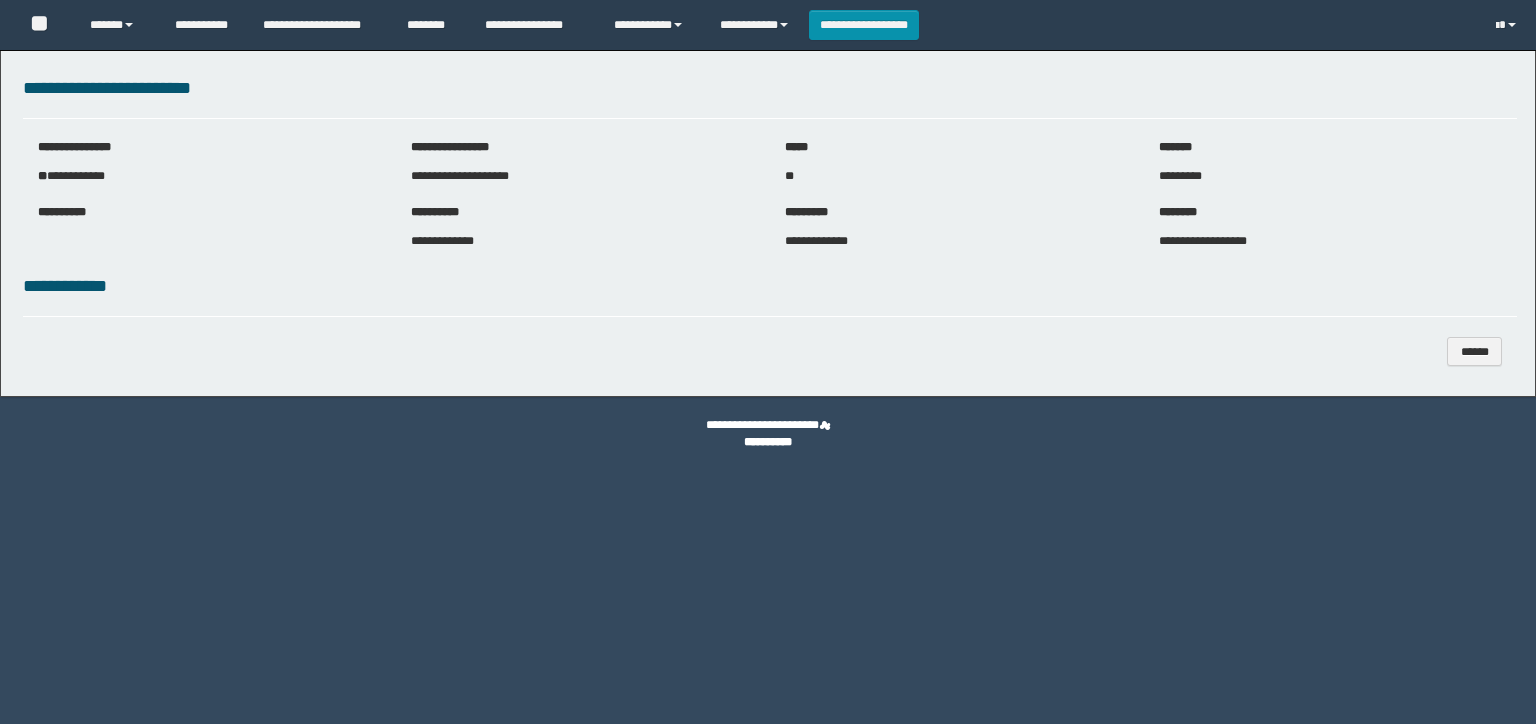 scroll, scrollTop: 0, scrollLeft: 0, axis: both 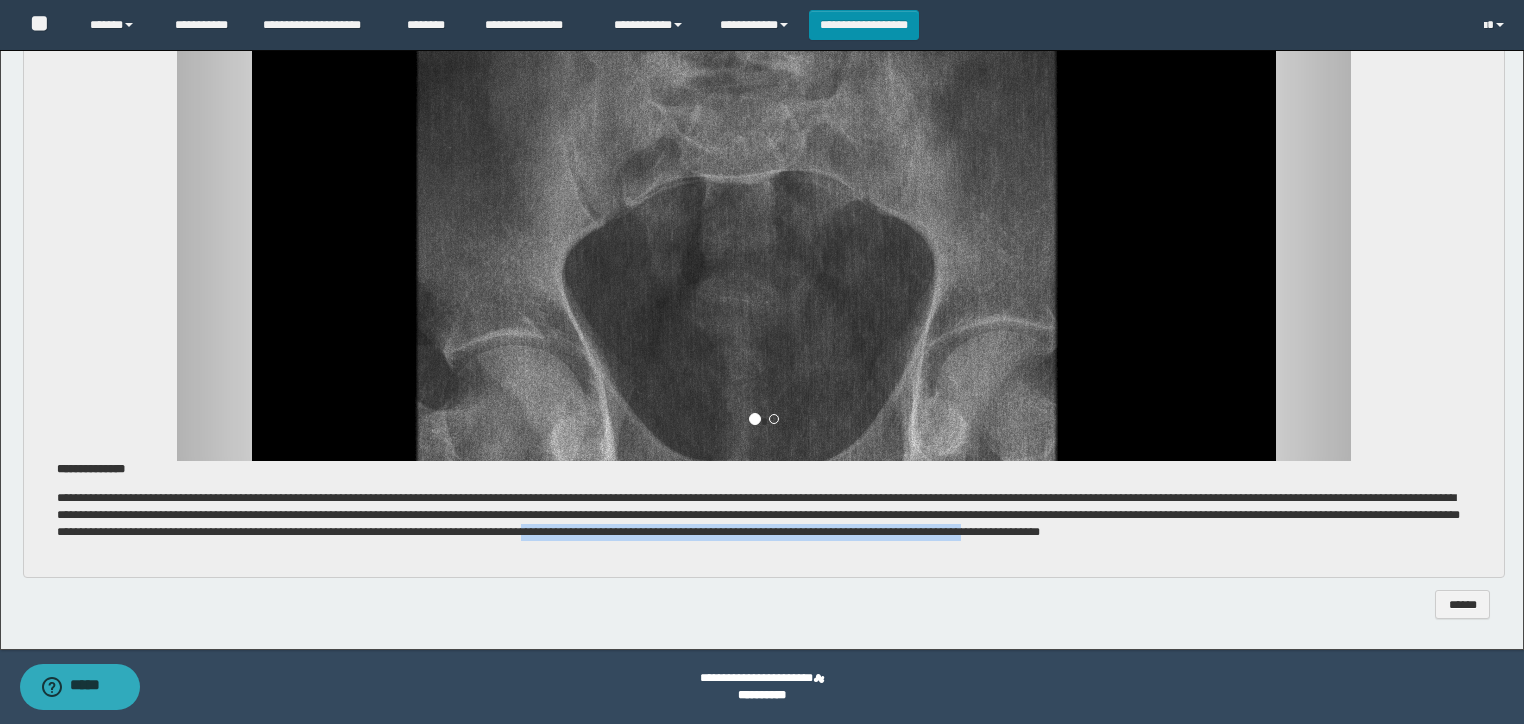 drag, startPoint x: 1037, startPoint y: 535, endPoint x: 108, endPoint y: 548, distance: 929.09094 